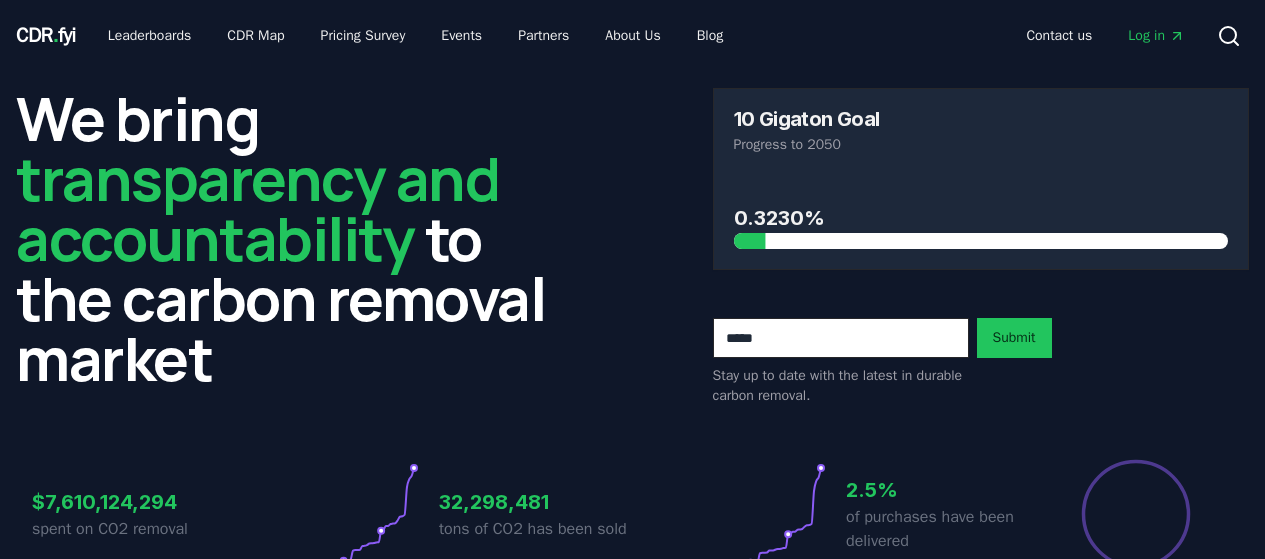 scroll, scrollTop: 0, scrollLeft: 0, axis: both 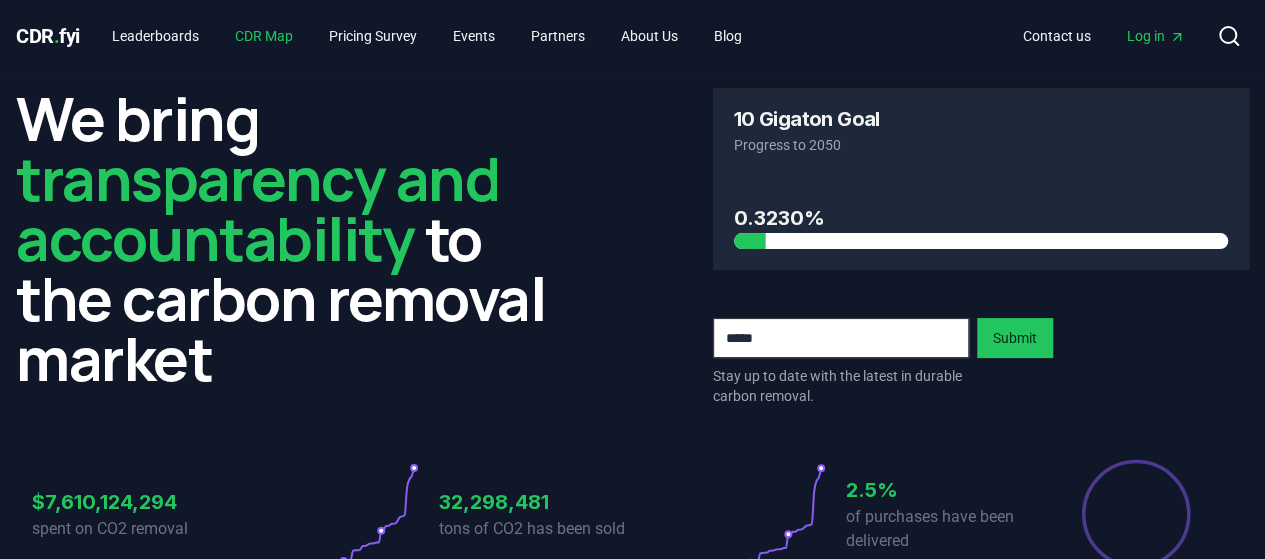 click on "CDR Map" at bounding box center [264, 36] 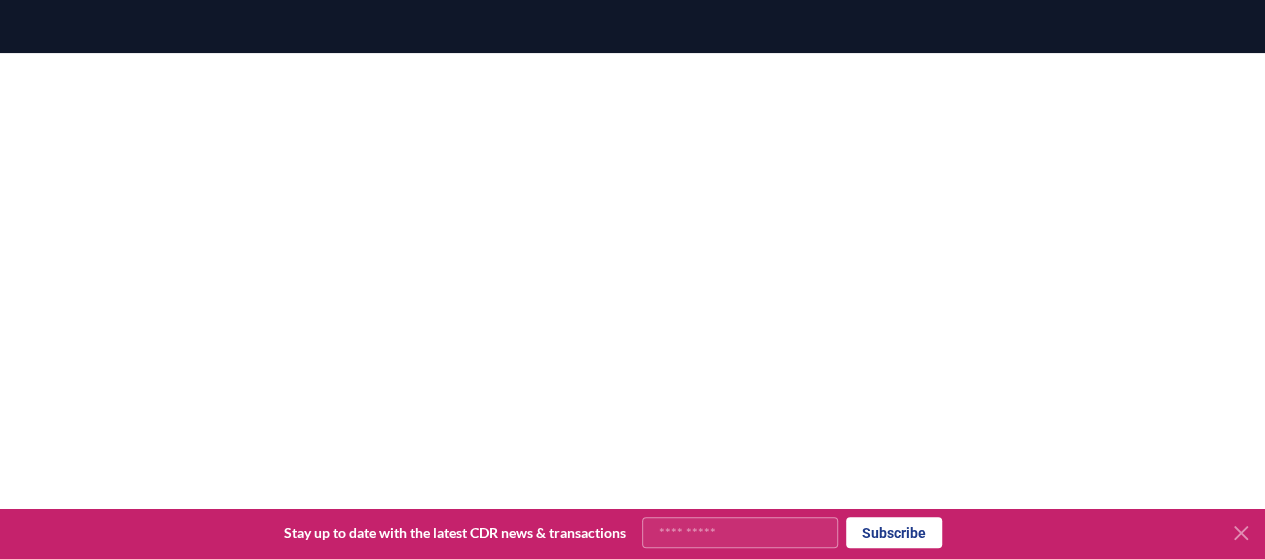 scroll, scrollTop: 0, scrollLeft: 0, axis: both 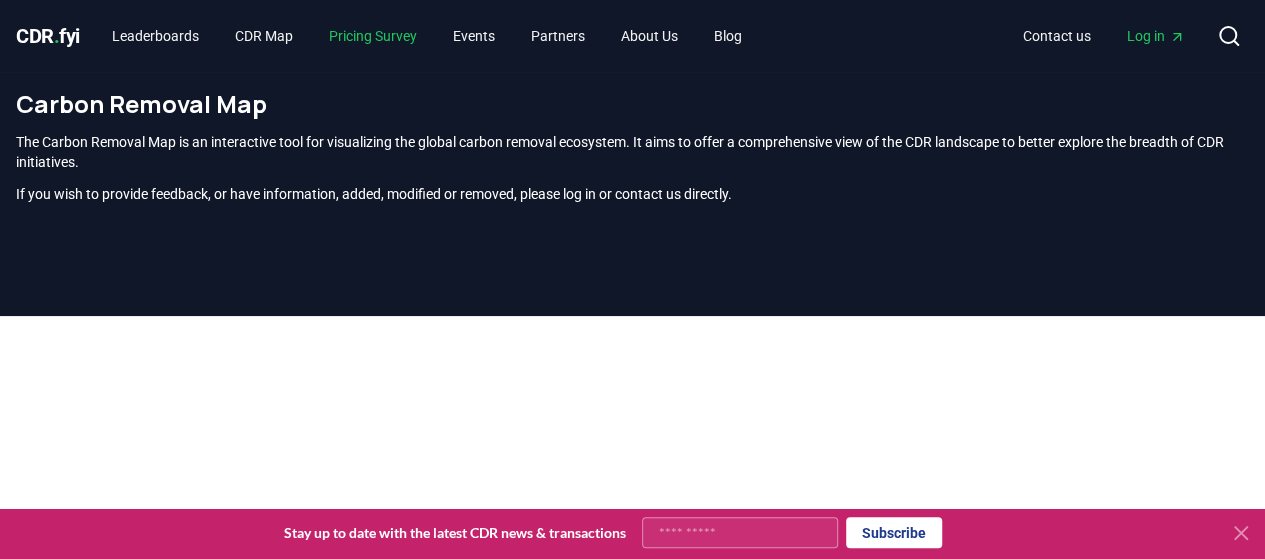 click on "Pricing Survey" at bounding box center (373, 36) 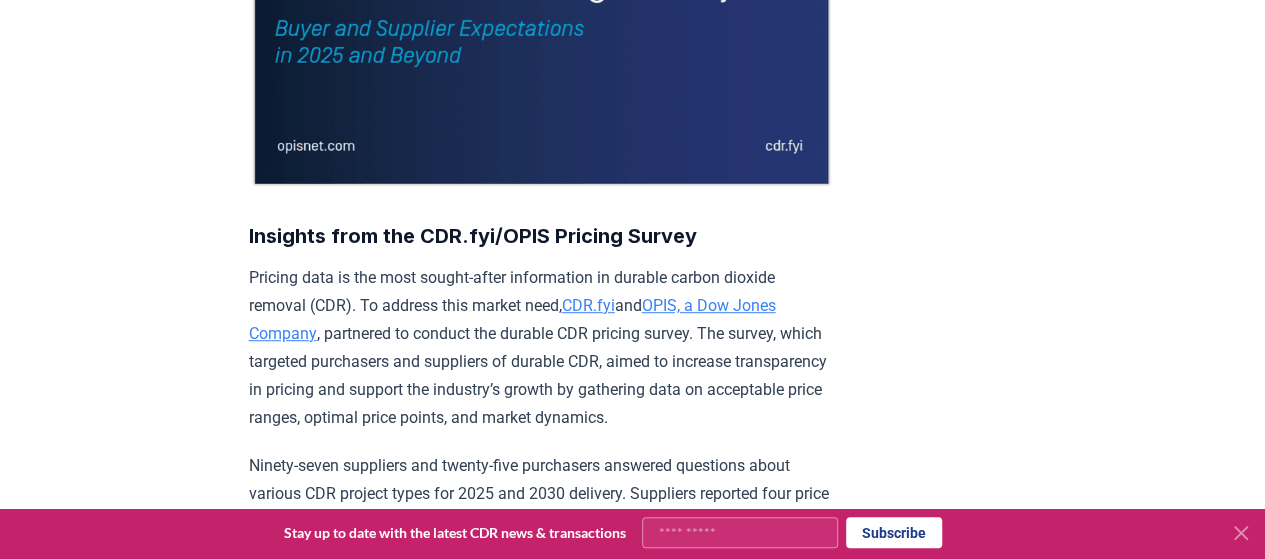 scroll, scrollTop: 0, scrollLeft: 0, axis: both 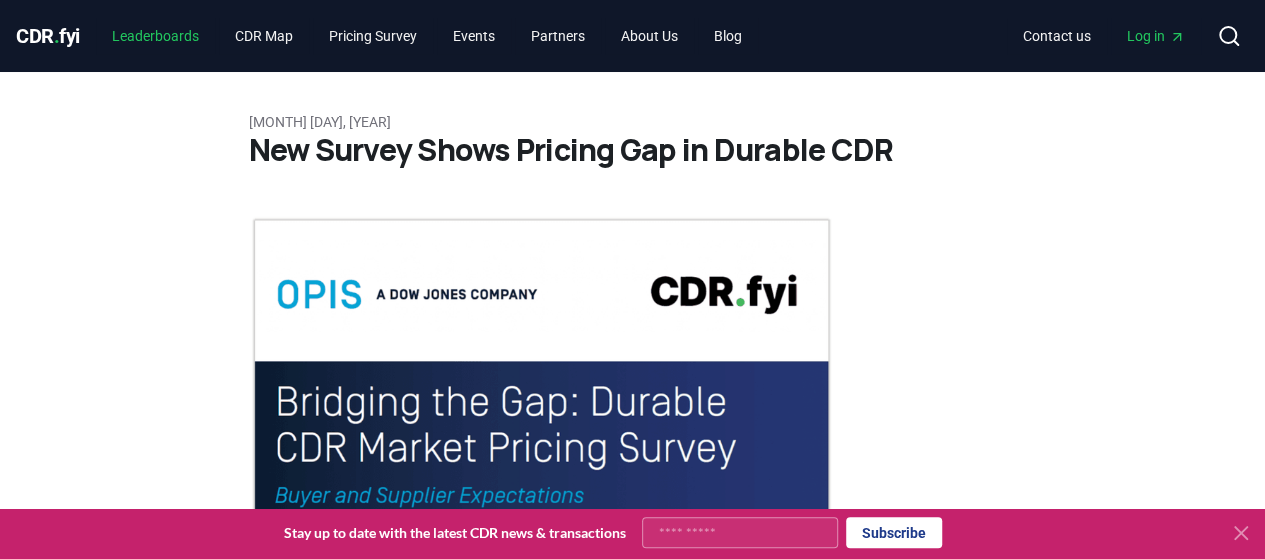 click on "Leaderboards" at bounding box center [155, 36] 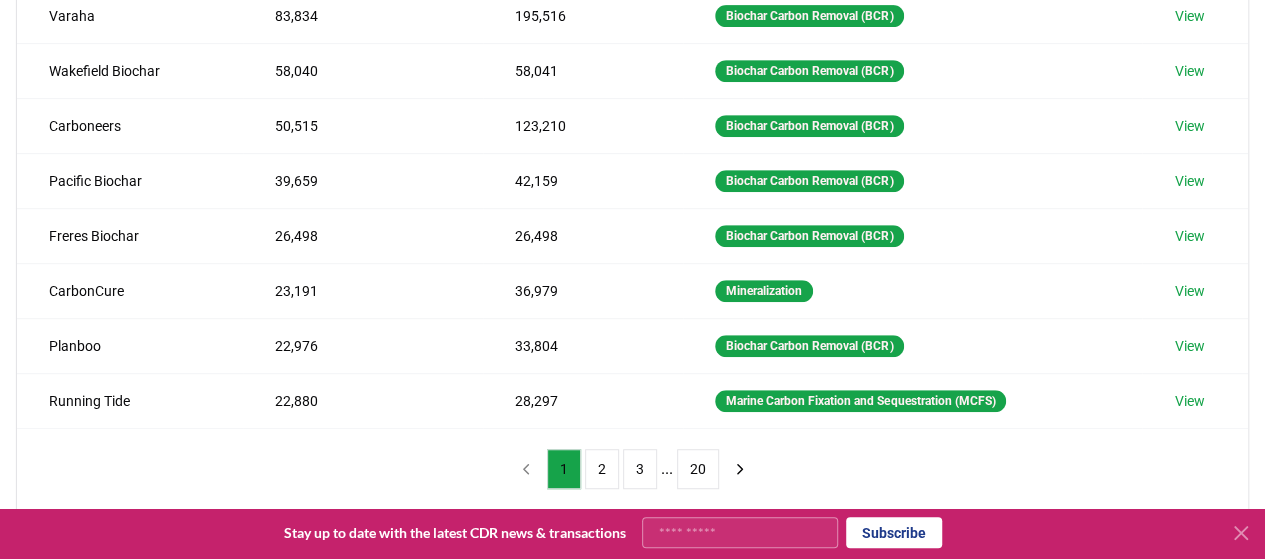 scroll, scrollTop: 444, scrollLeft: 0, axis: vertical 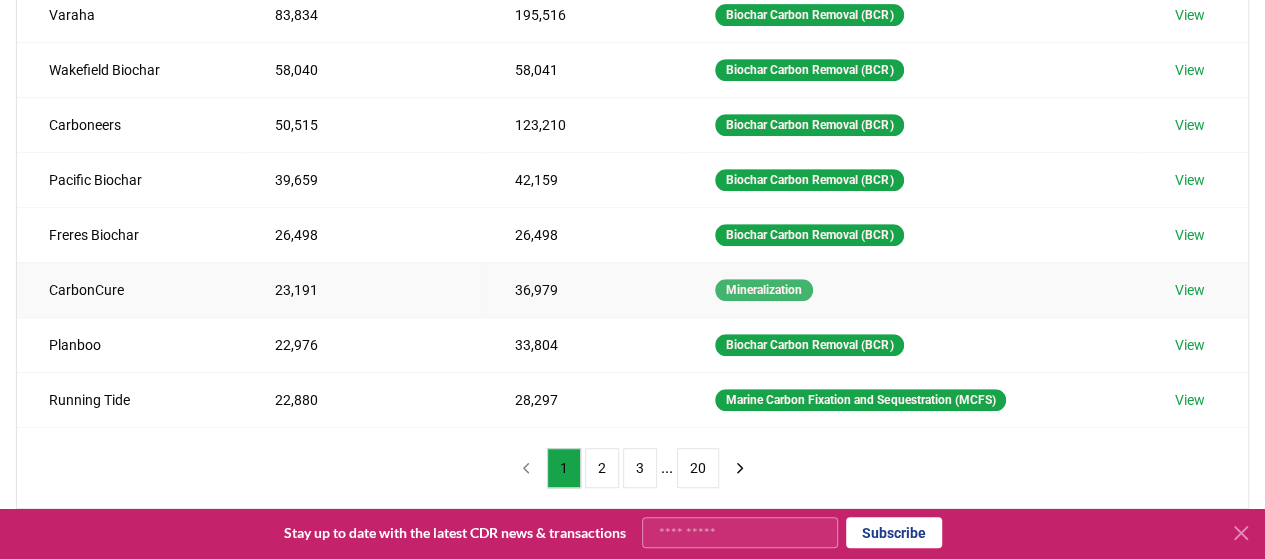 click on "Mineralization" at bounding box center (764, 290) 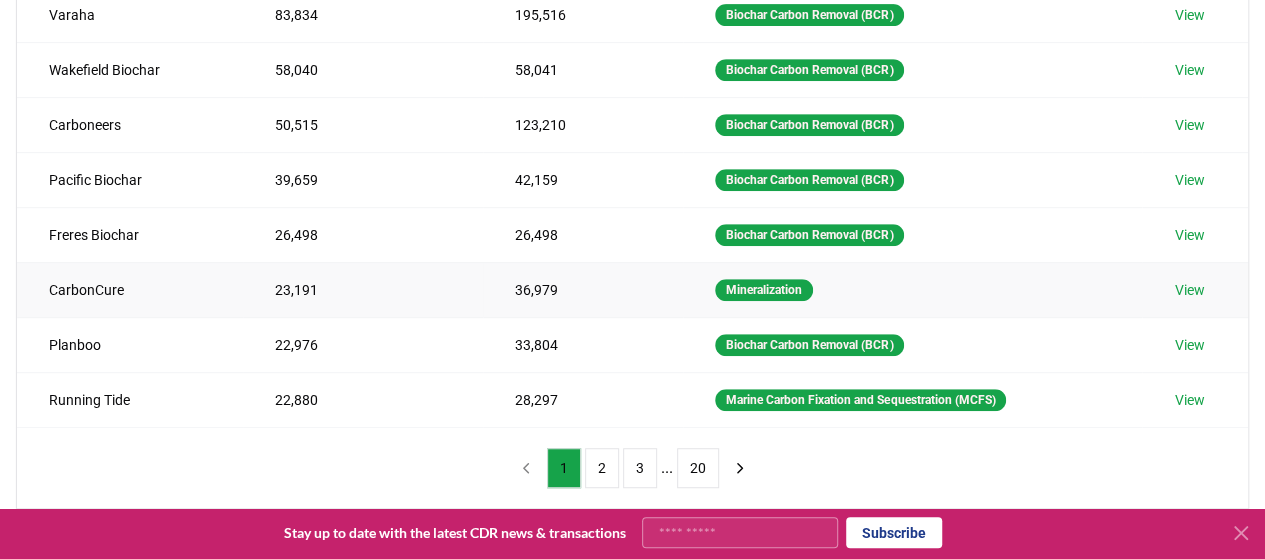 click on "Mineralization" at bounding box center (912, 289) 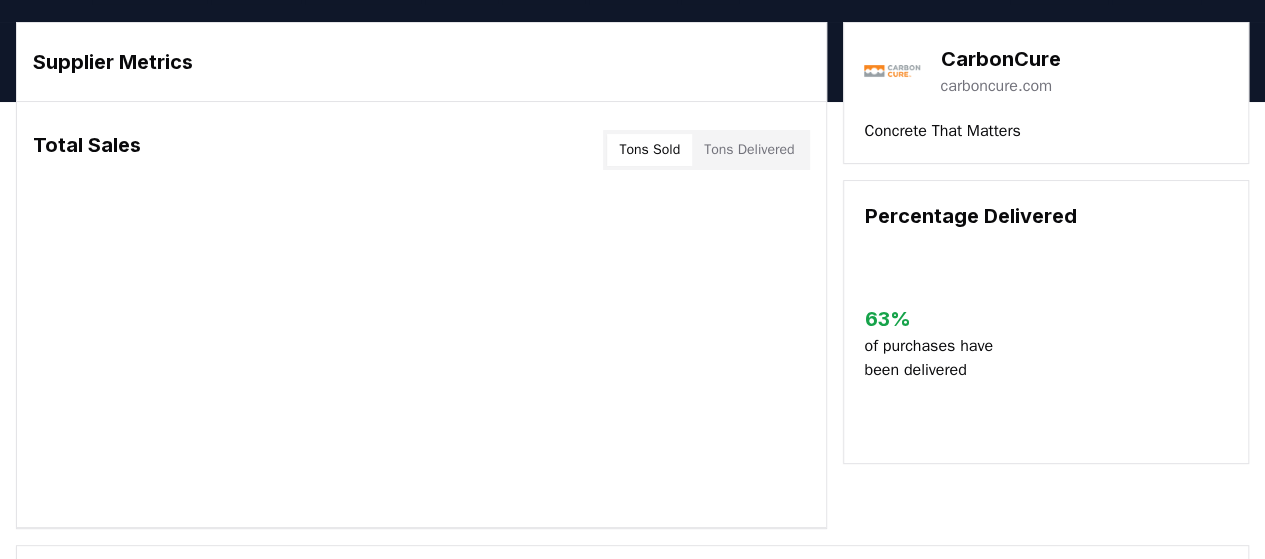 scroll, scrollTop: 0, scrollLeft: 0, axis: both 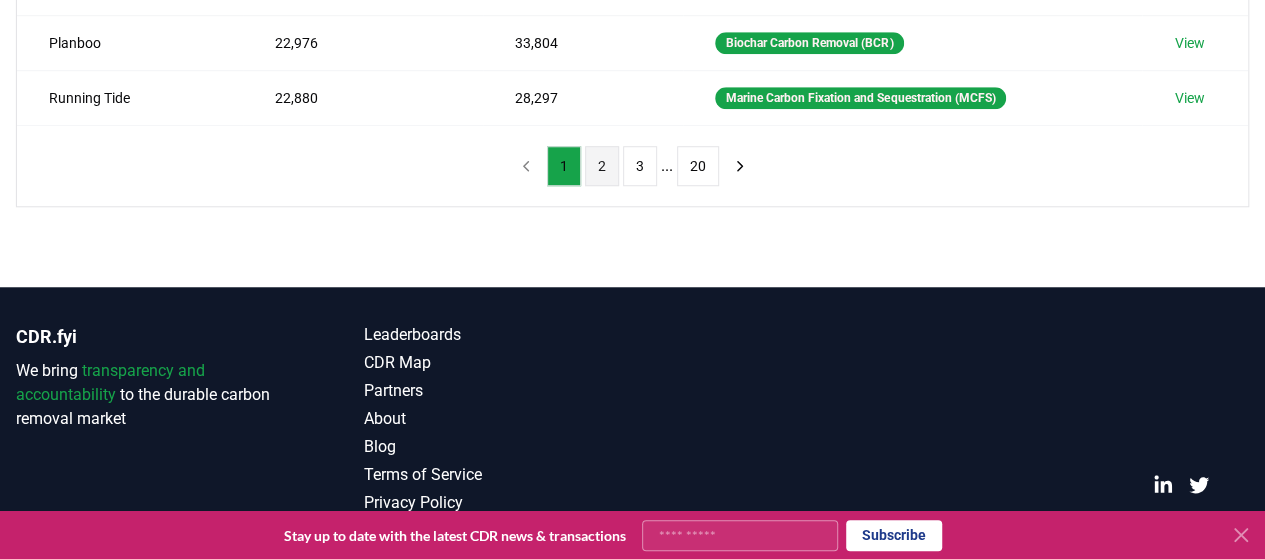 click on "2" at bounding box center [602, 166] 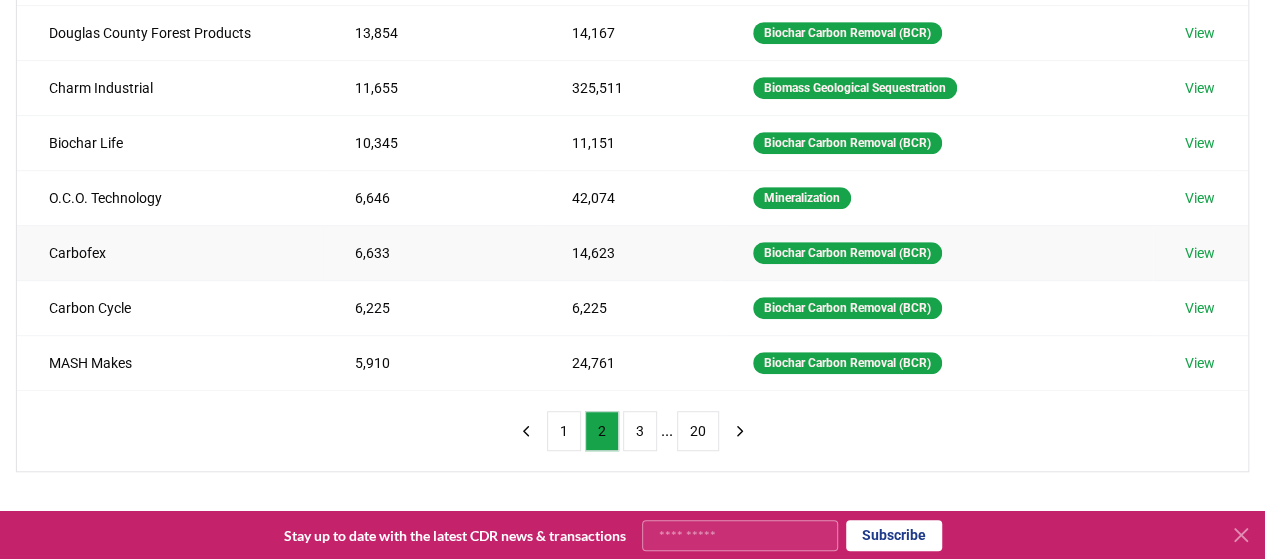 scroll, scrollTop: 480, scrollLeft: 0, axis: vertical 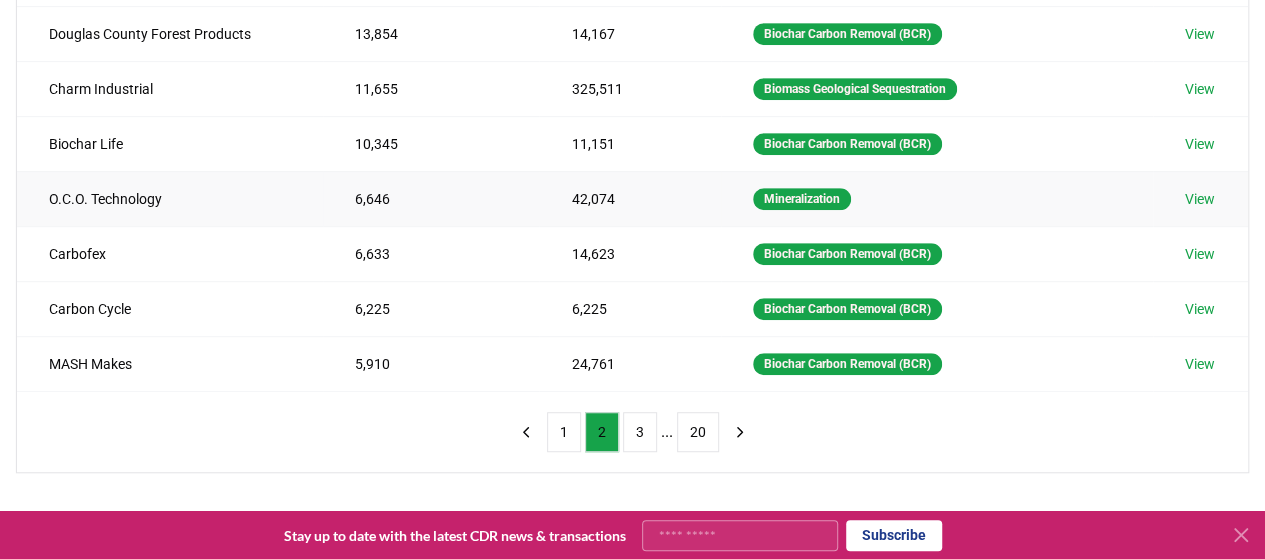 click on "View" at bounding box center (1200, 199) 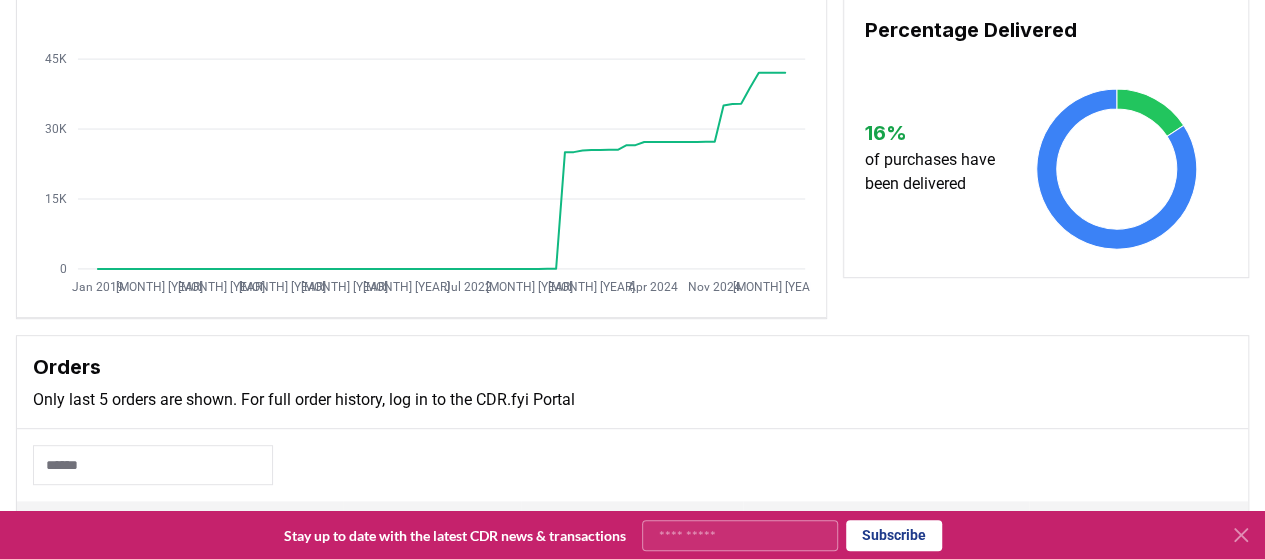 scroll, scrollTop: 119, scrollLeft: 0, axis: vertical 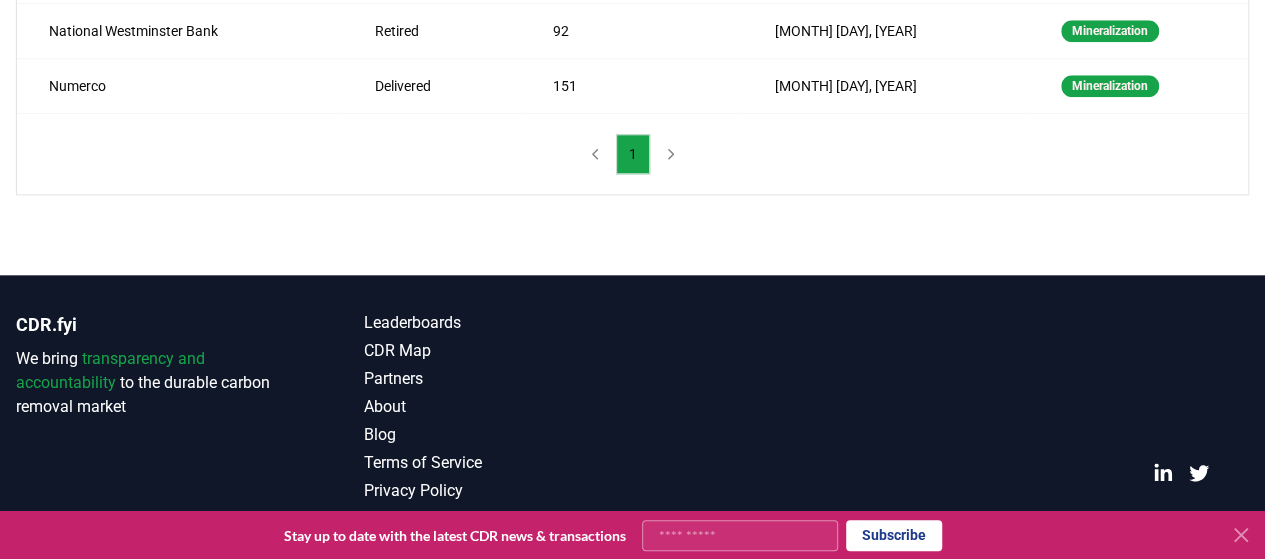 click on "1" at bounding box center (632, 154) 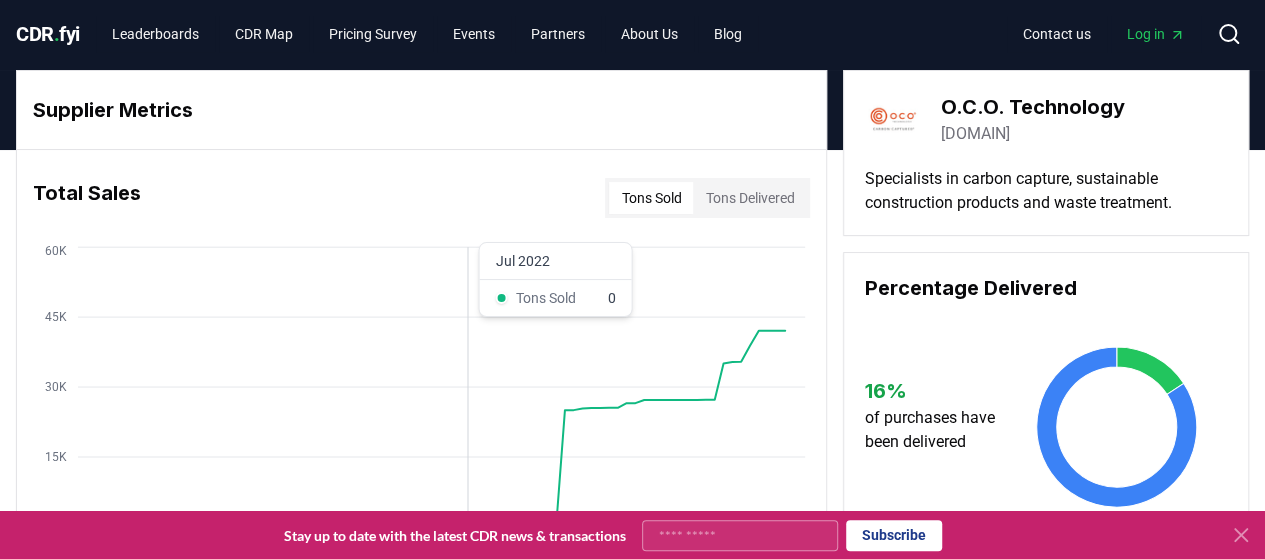 scroll, scrollTop: 1, scrollLeft: 0, axis: vertical 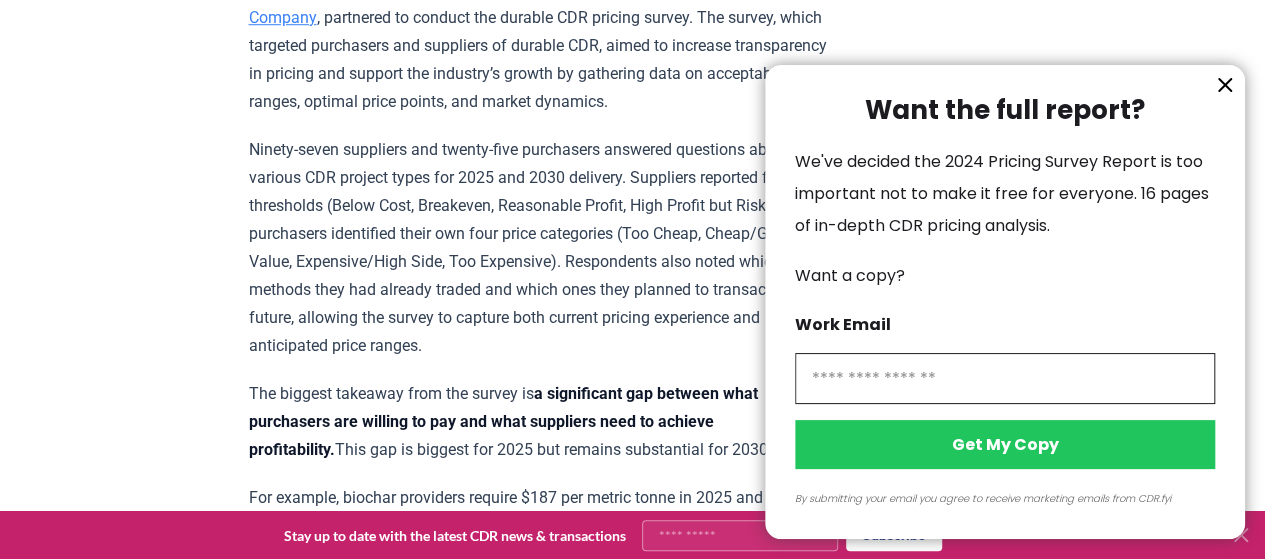 click 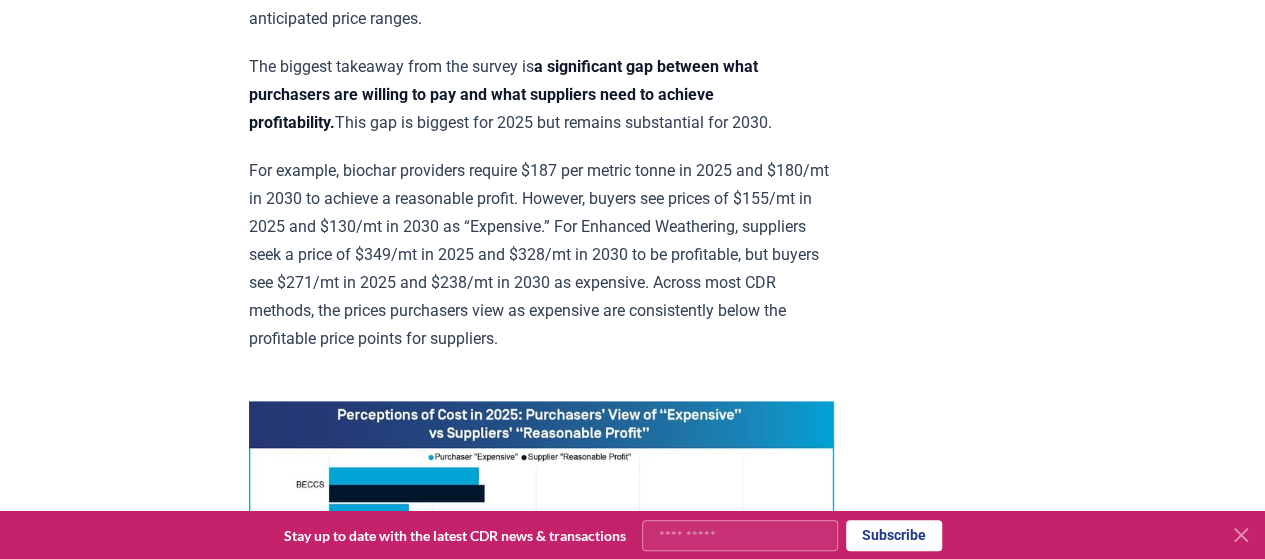 scroll, scrollTop: 1111, scrollLeft: 0, axis: vertical 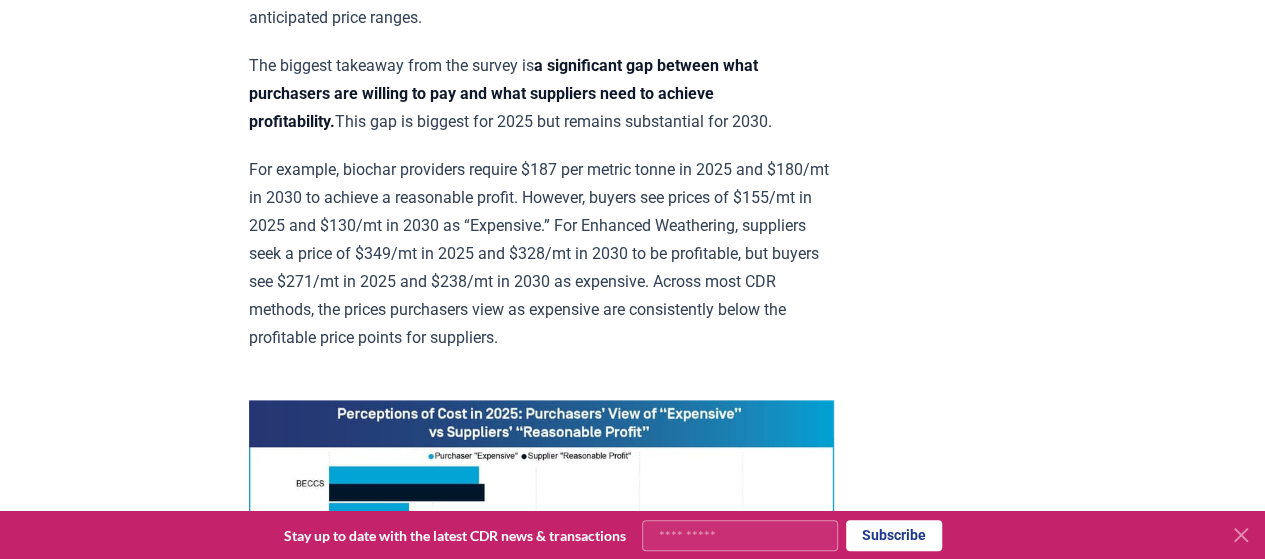 drag, startPoint x: 895, startPoint y: 206, endPoint x: 797, endPoint y: 356, distance: 179.17589 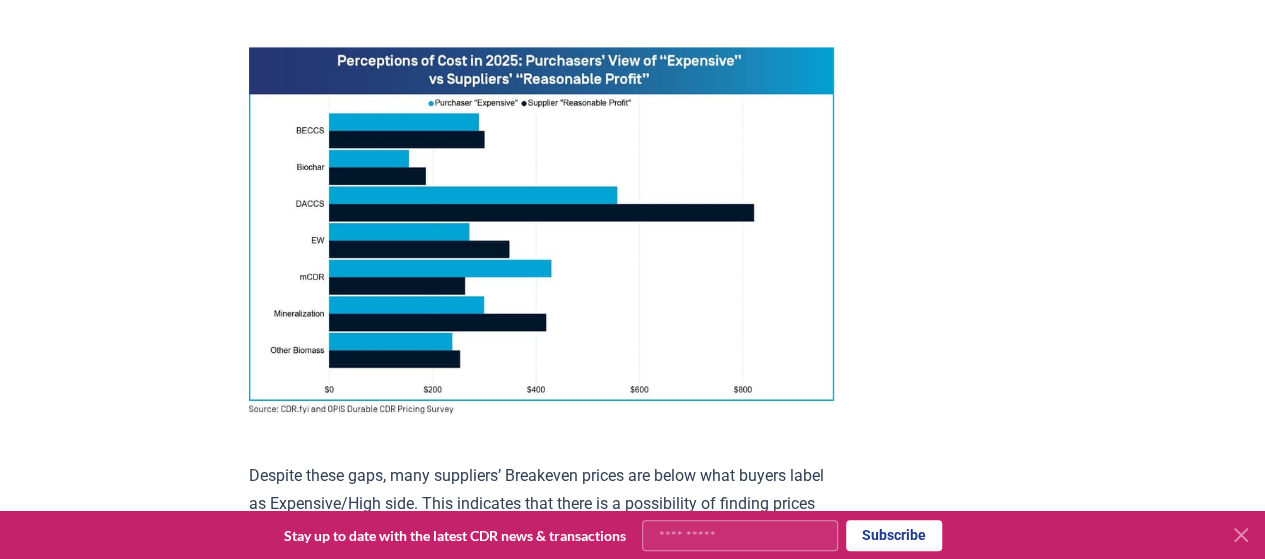 scroll, scrollTop: 1470, scrollLeft: 0, axis: vertical 